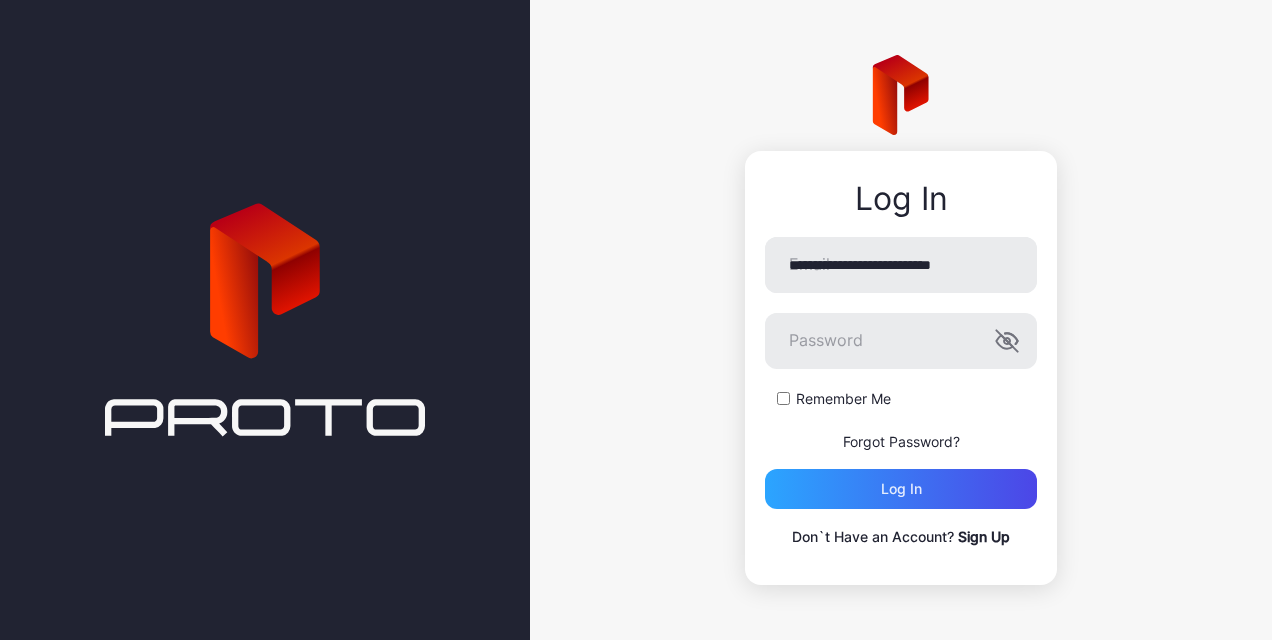 scroll, scrollTop: 0, scrollLeft: 0, axis: both 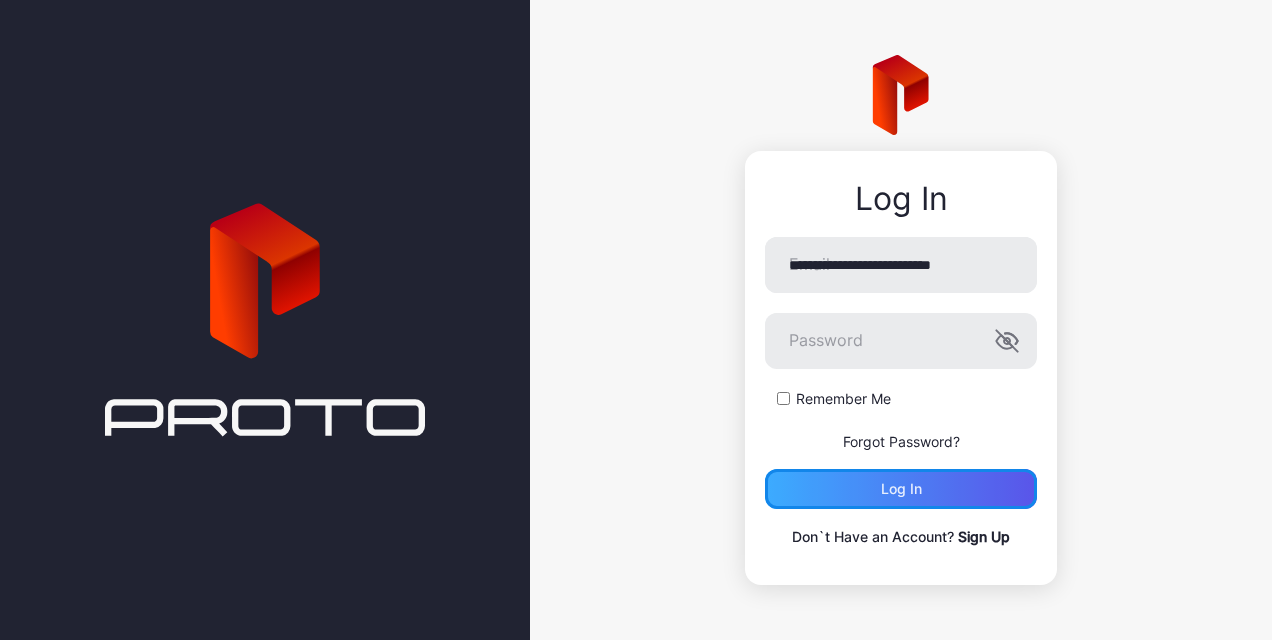 click on "Log in" at bounding box center [901, 489] 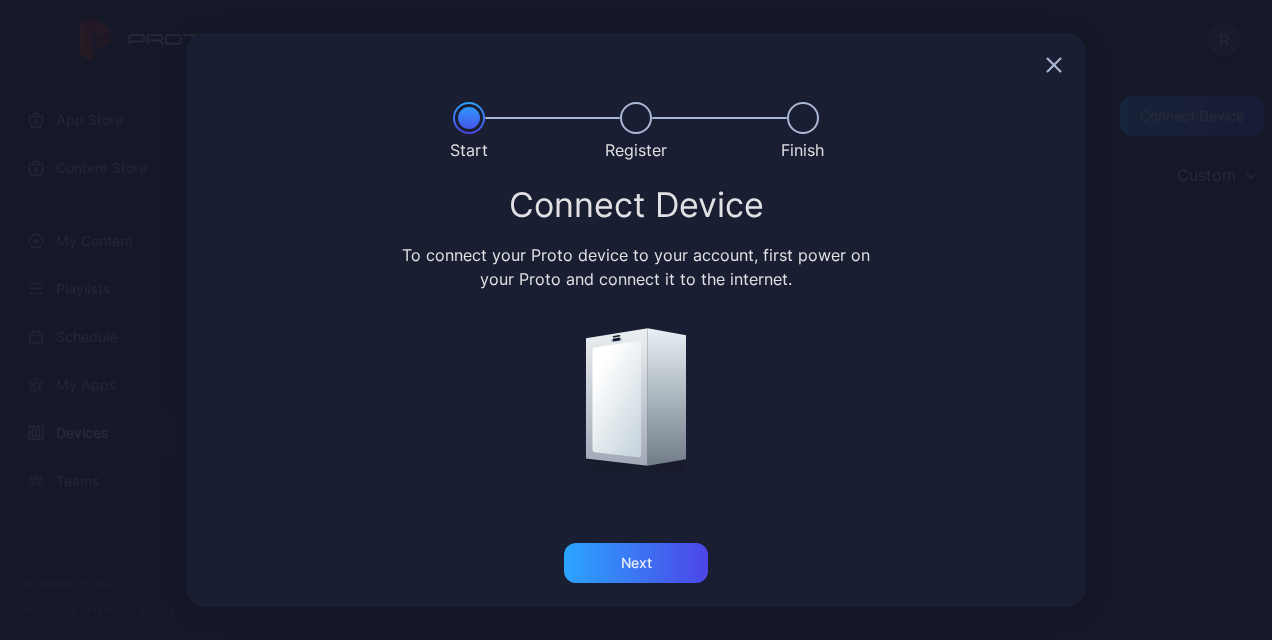 scroll, scrollTop: 0, scrollLeft: 0, axis: both 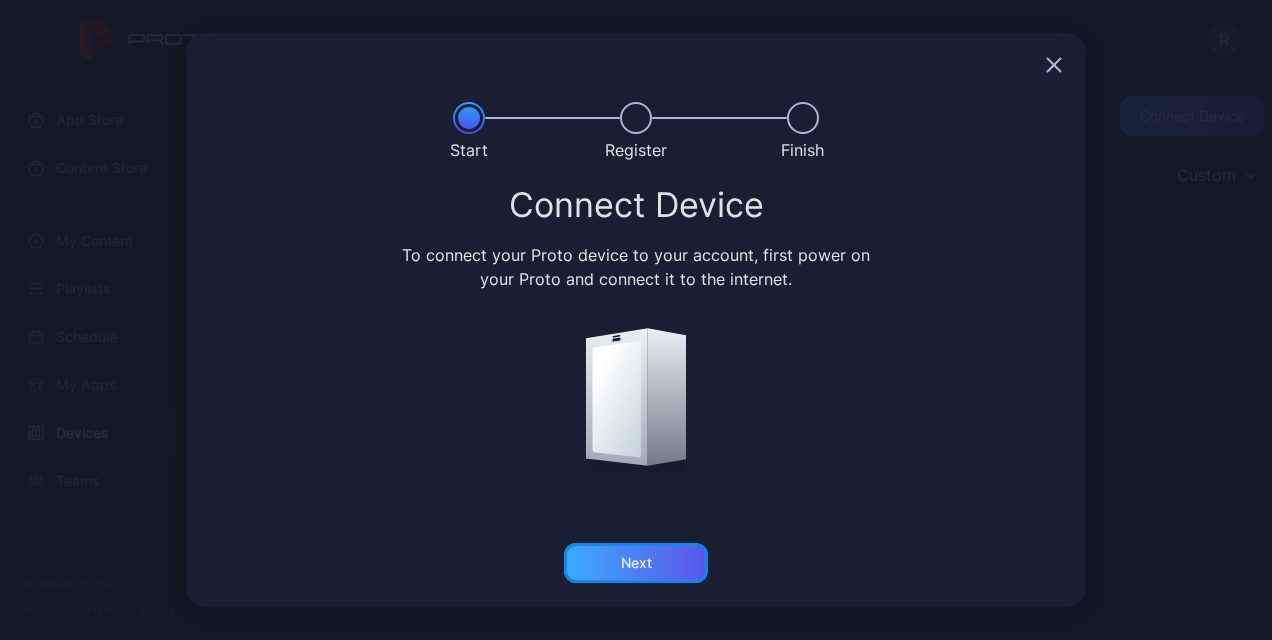click on "Next" at bounding box center [636, 563] 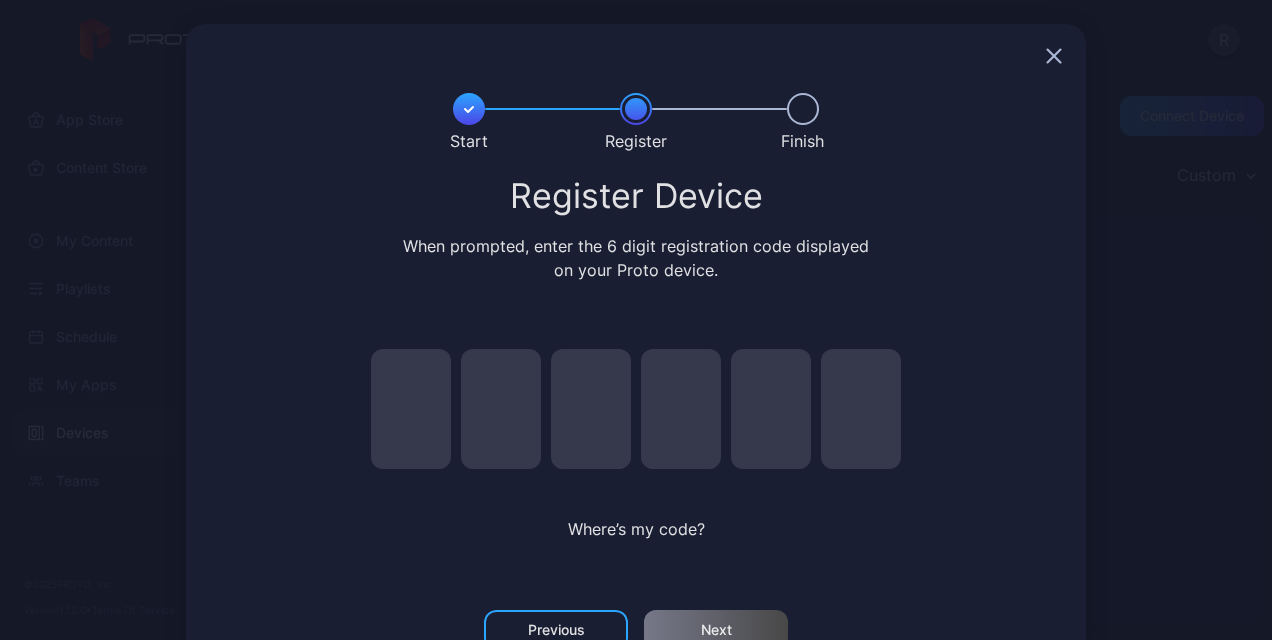 click at bounding box center [411, 409] 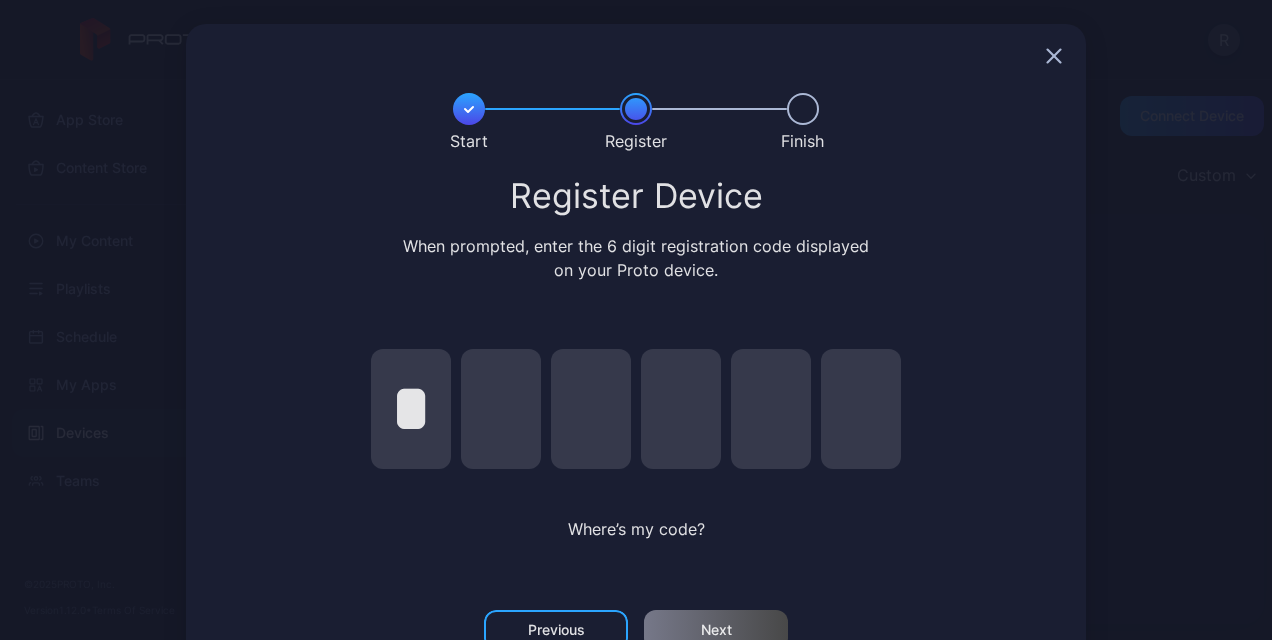 type on "*" 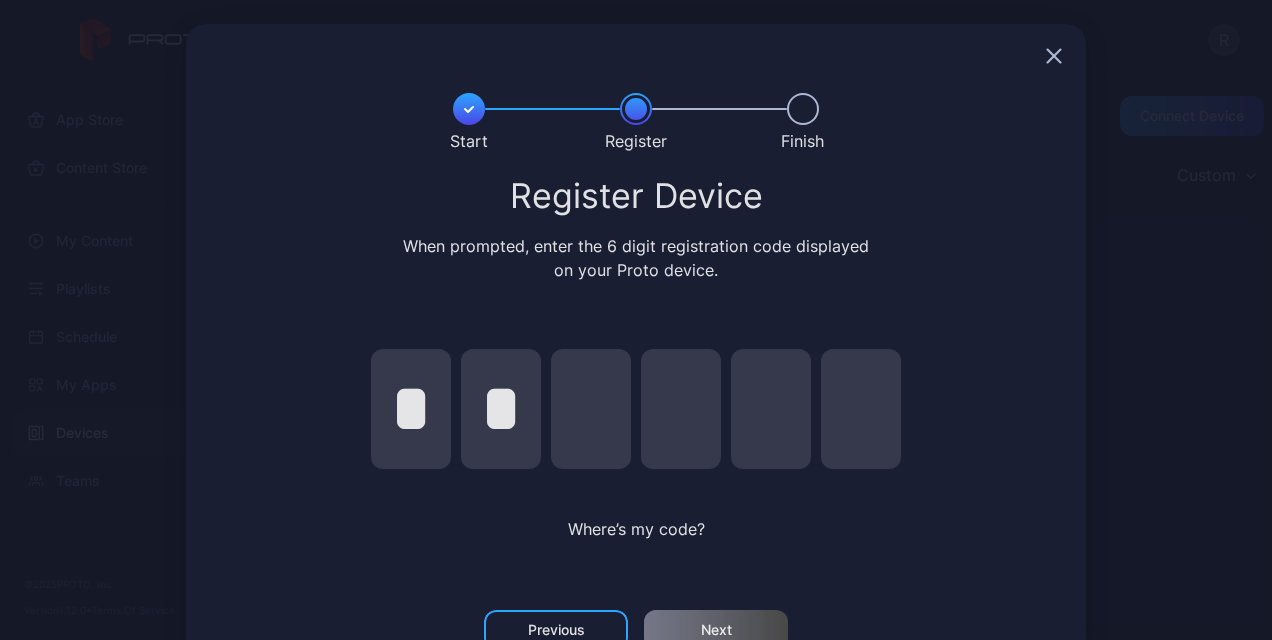 type on "*" 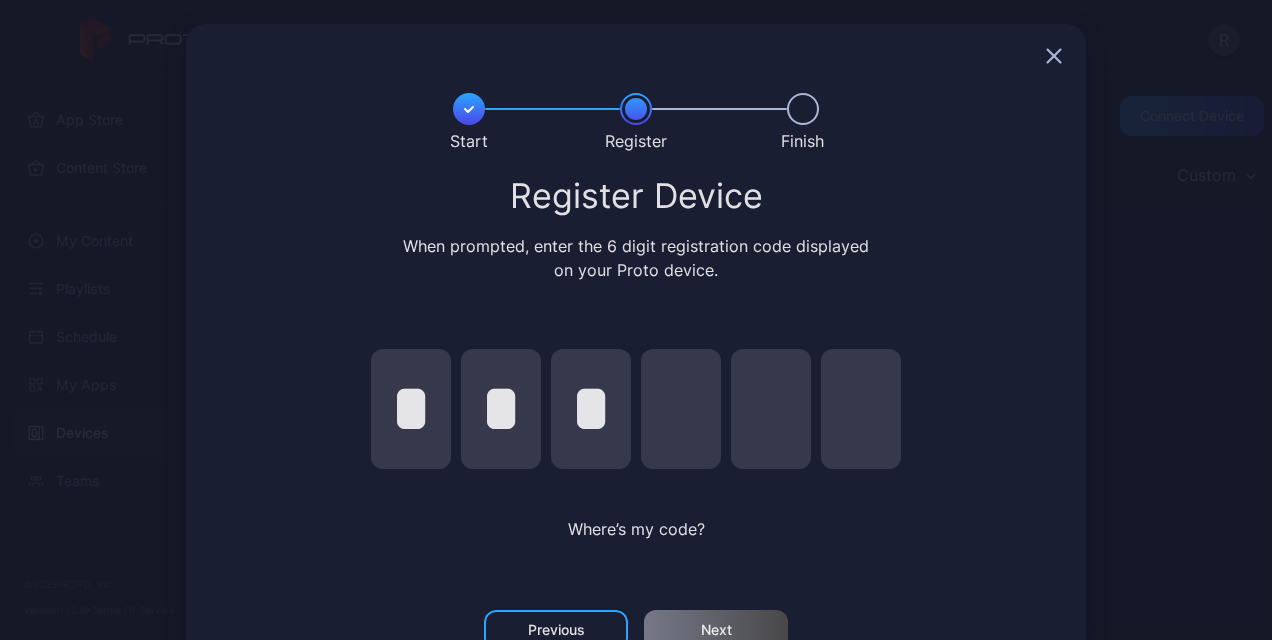 type on "*" 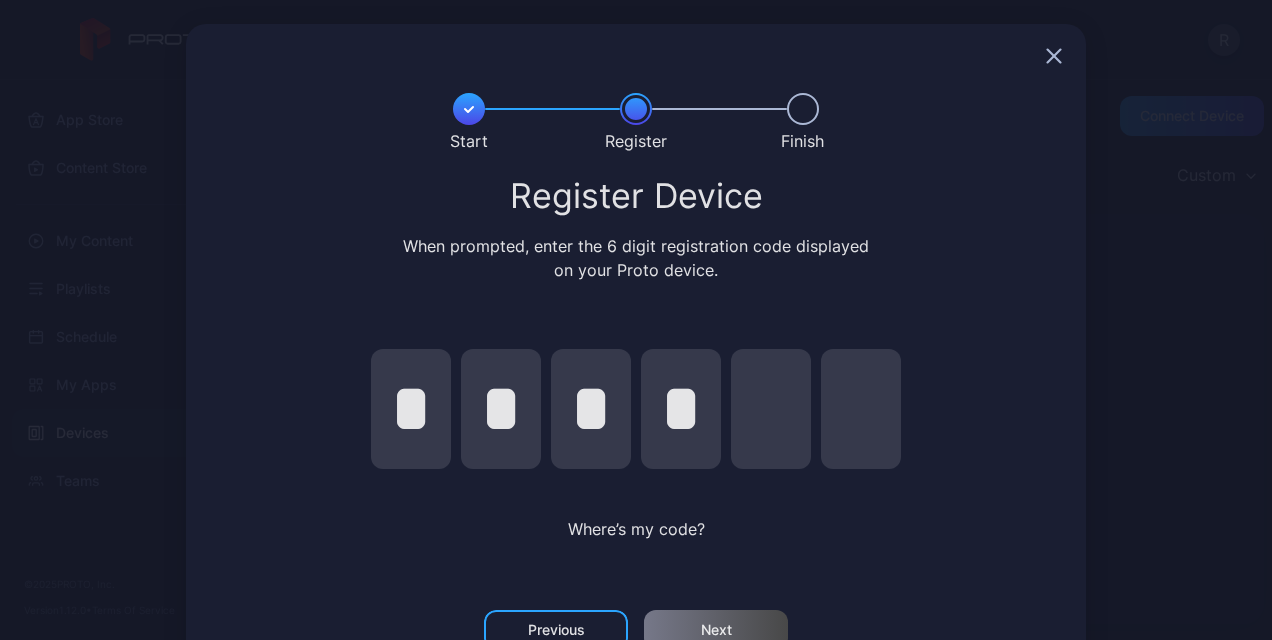 type on "*" 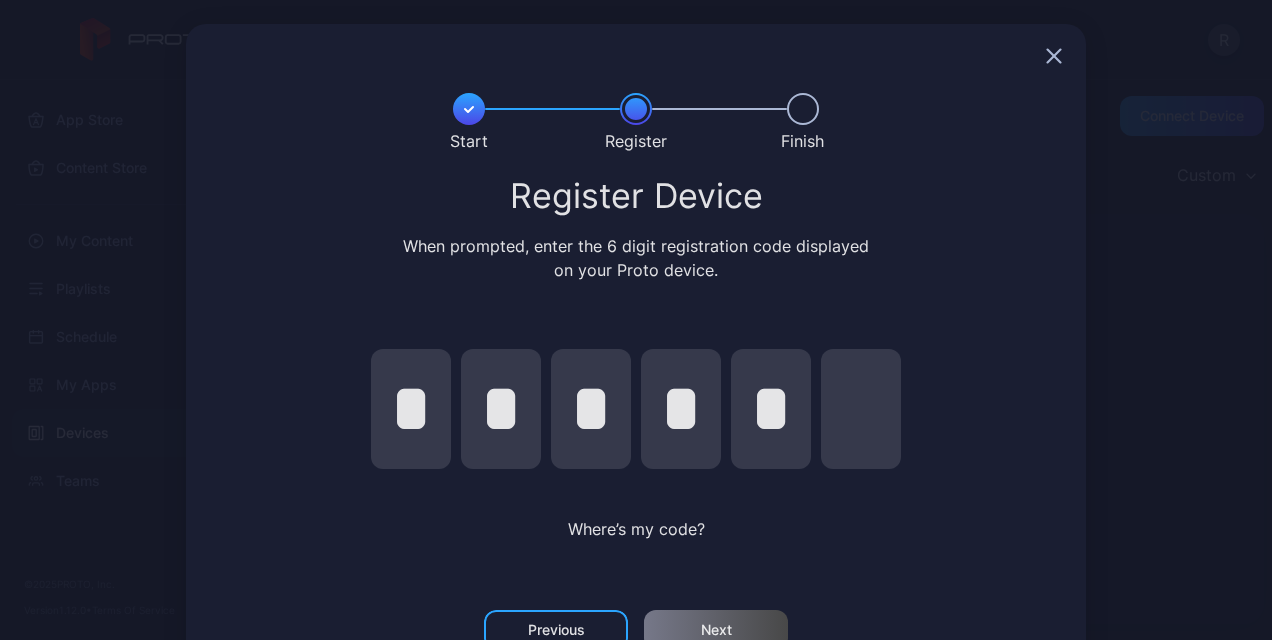 type on "*" 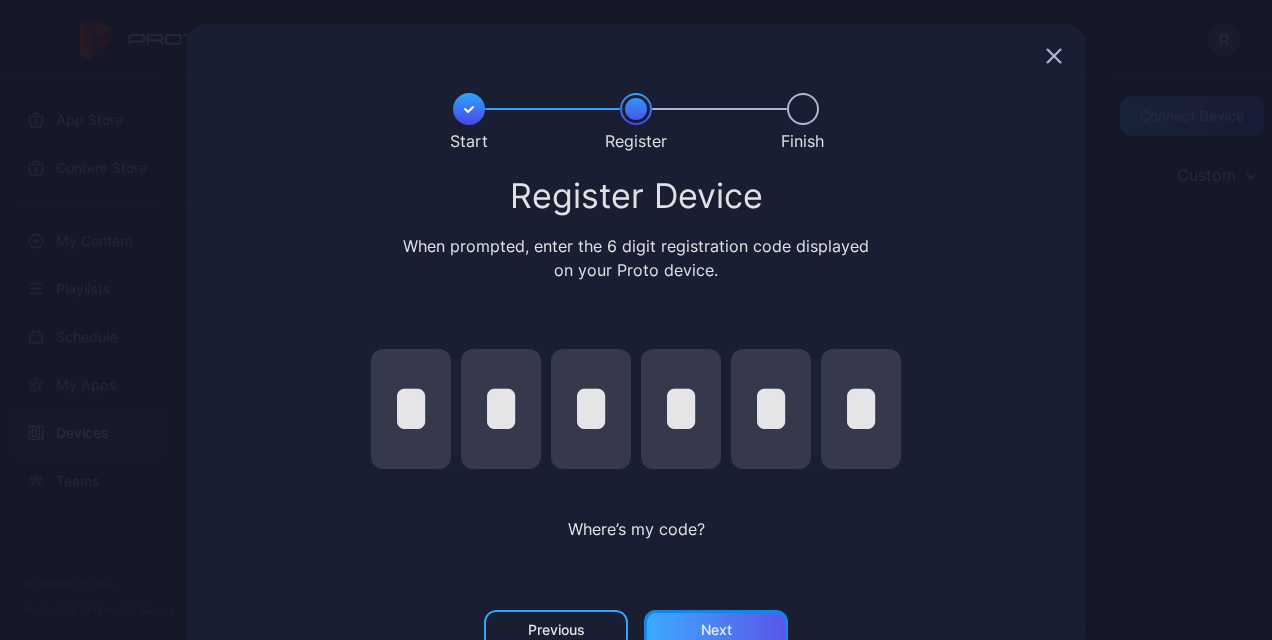 click on "Next" at bounding box center (716, 630) 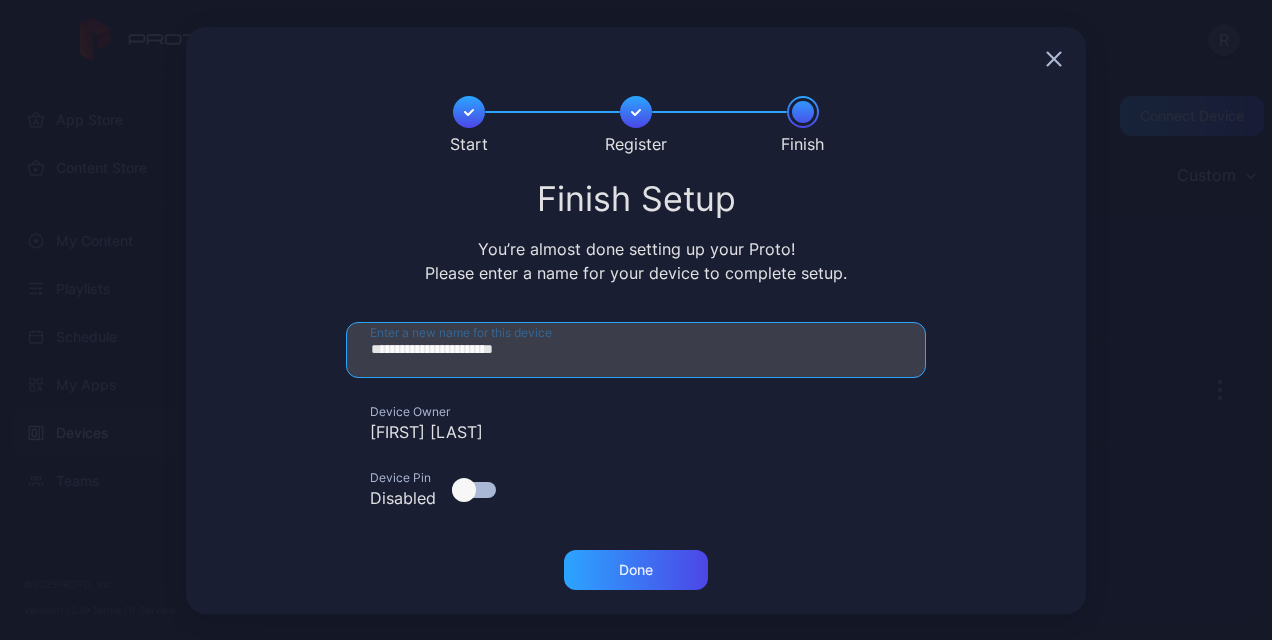 click on "**********" at bounding box center [636, 350] 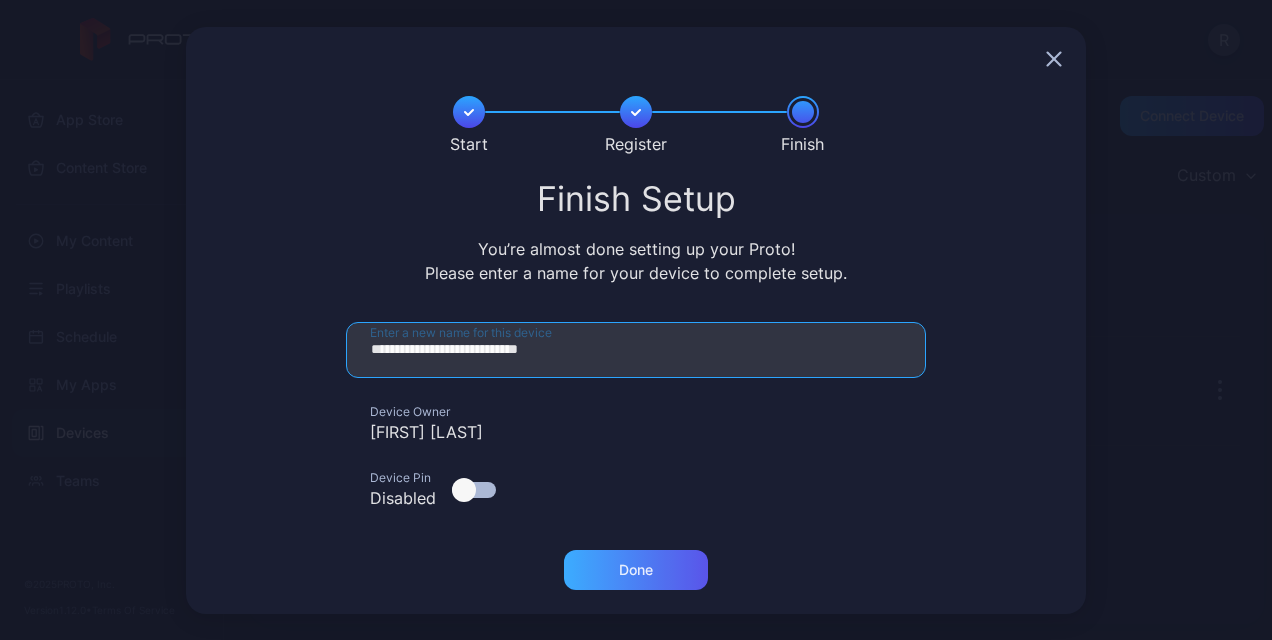 type on "**********" 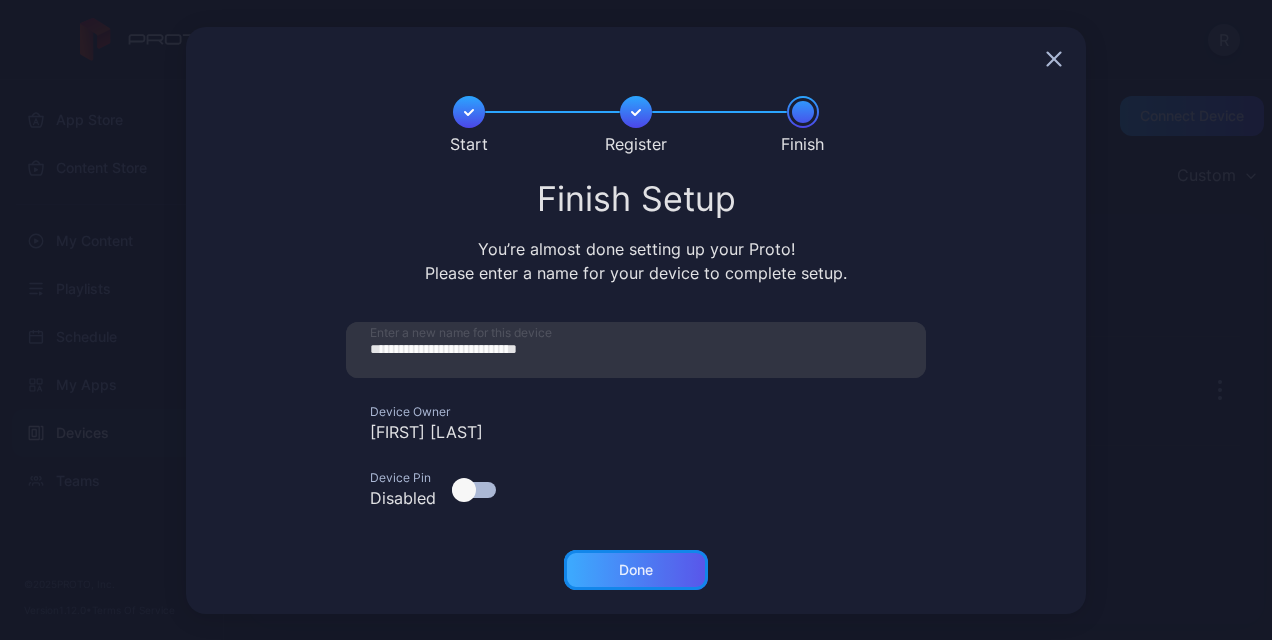 click on "Done" at bounding box center [636, 570] 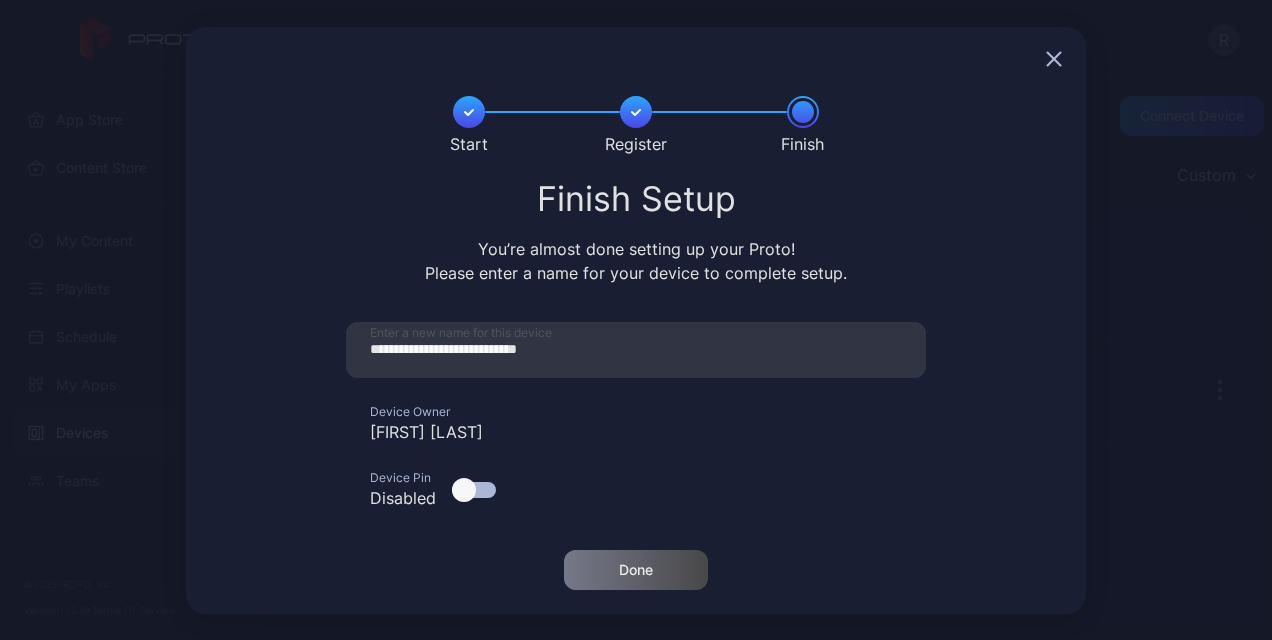 type 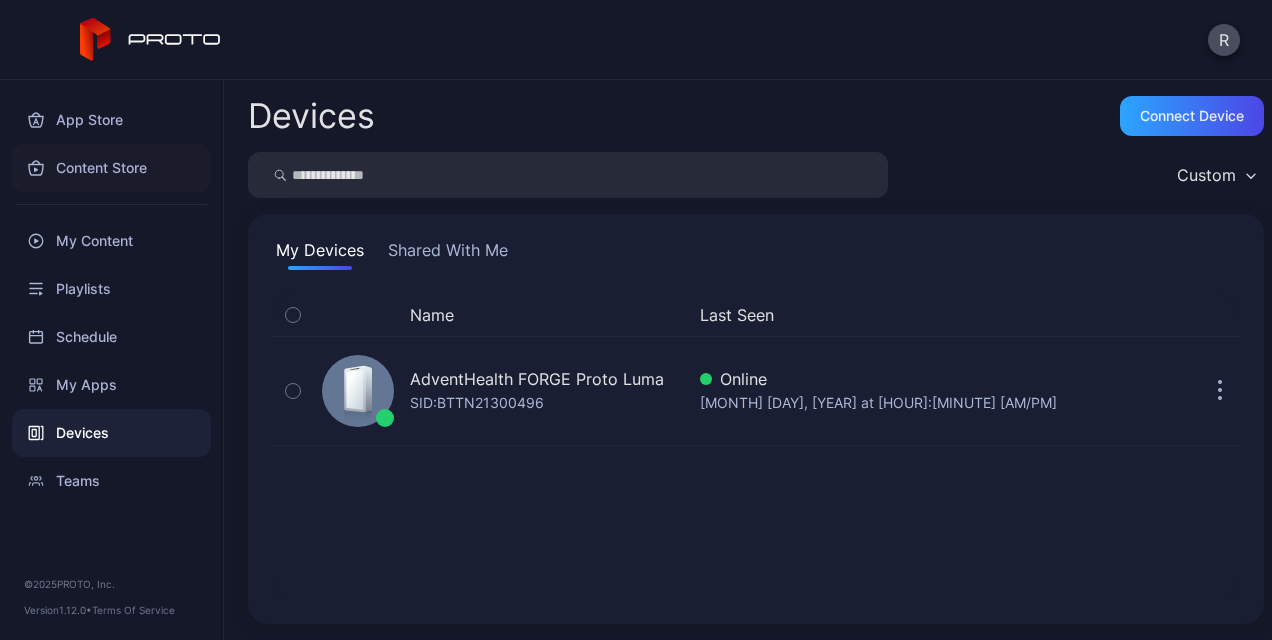 click on "Content Store" at bounding box center [111, 168] 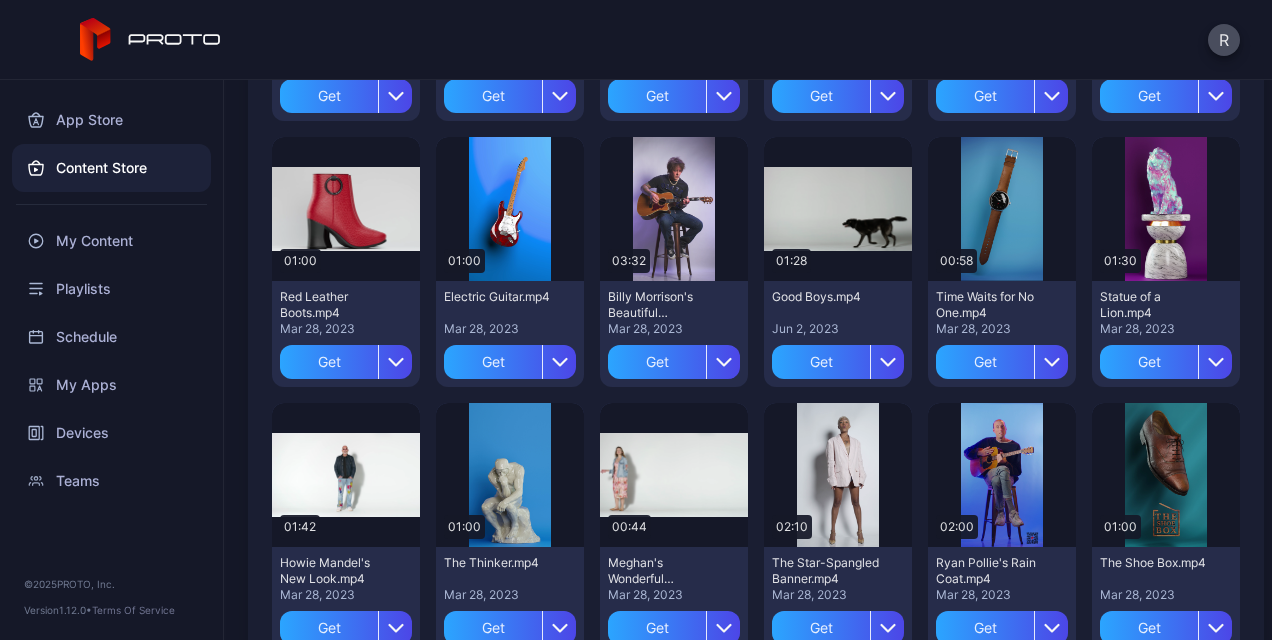 scroll, scrollTop: 1622, scrollLeft: 0, axis: vertical 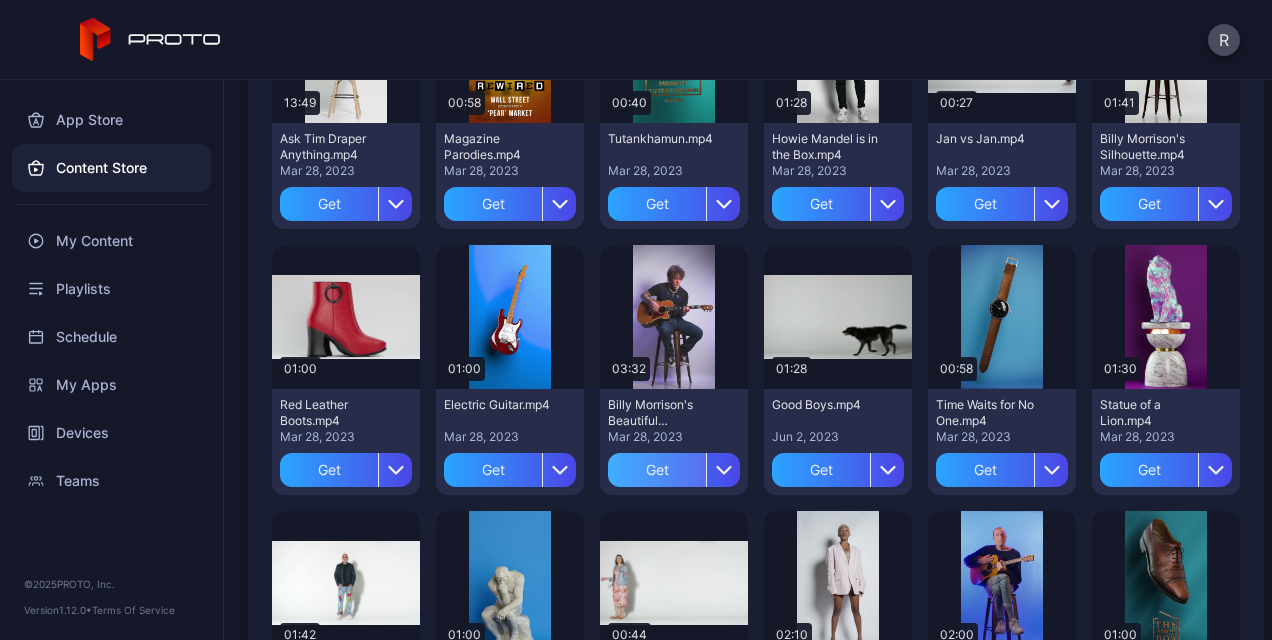 click on "Get" at bounding box center [657, 470] 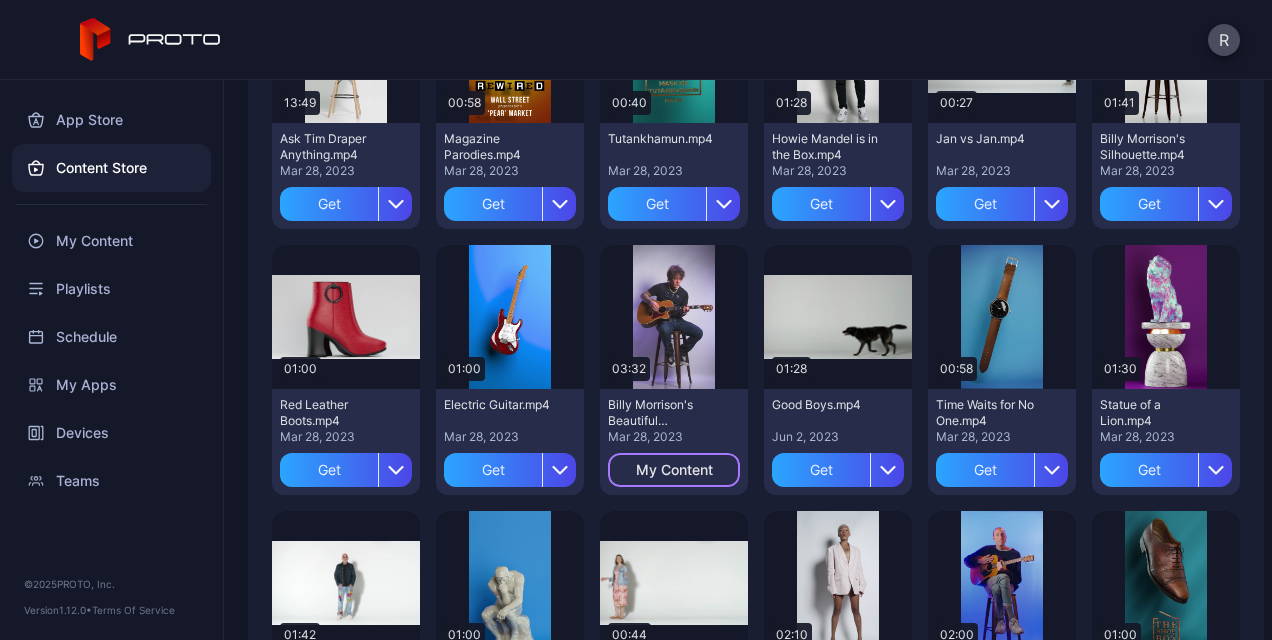 click on "My Content" at bounding box center (674, 470) 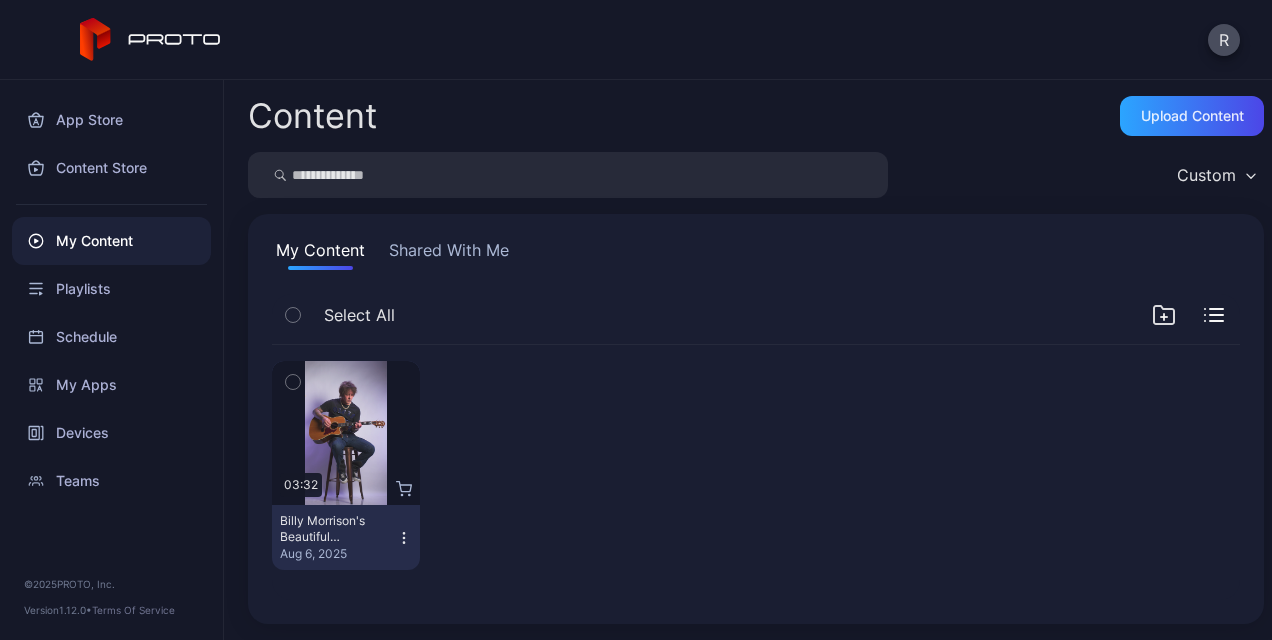 click 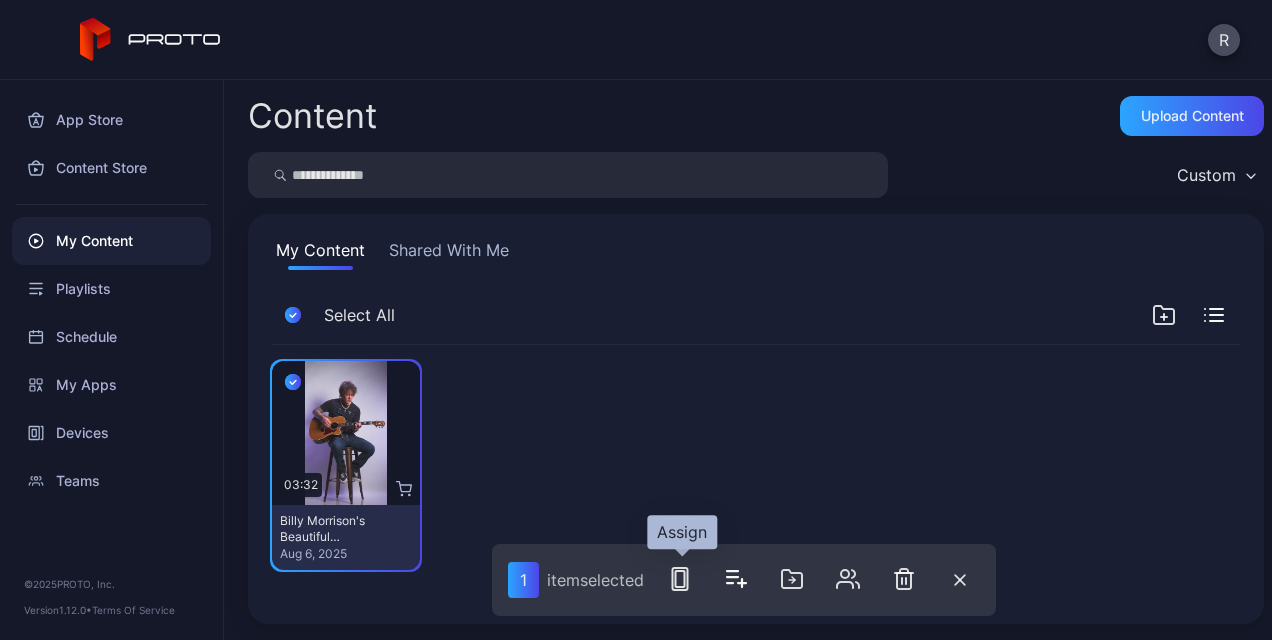 click 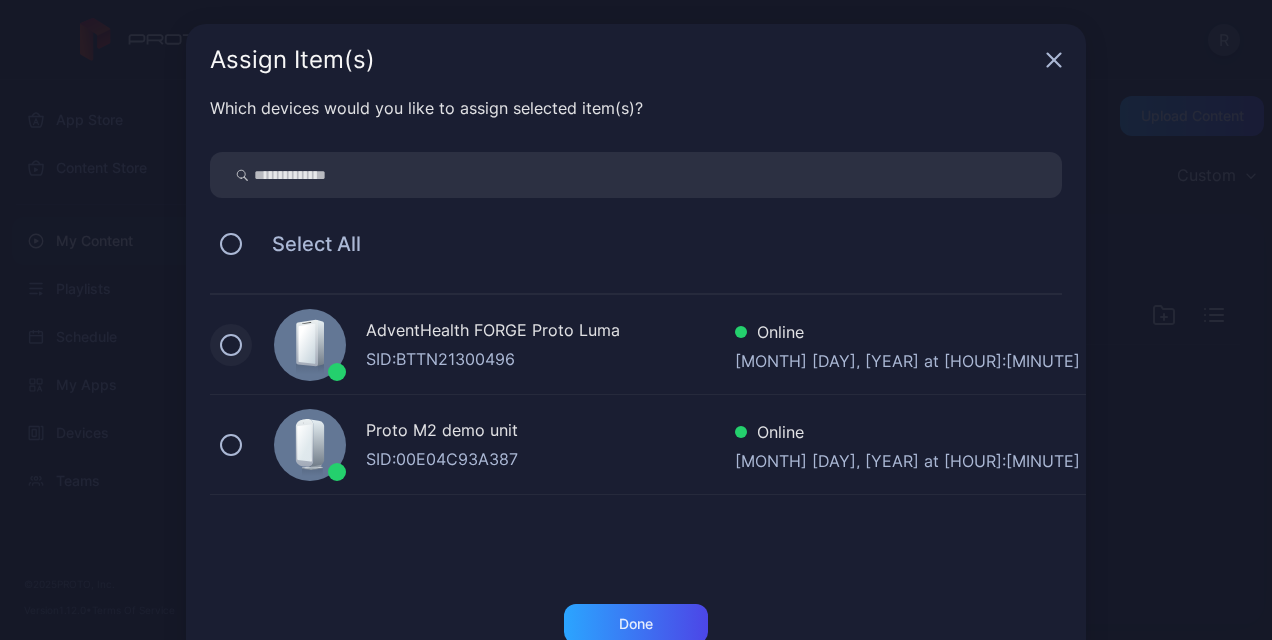 click at bounding box center [231, 345] 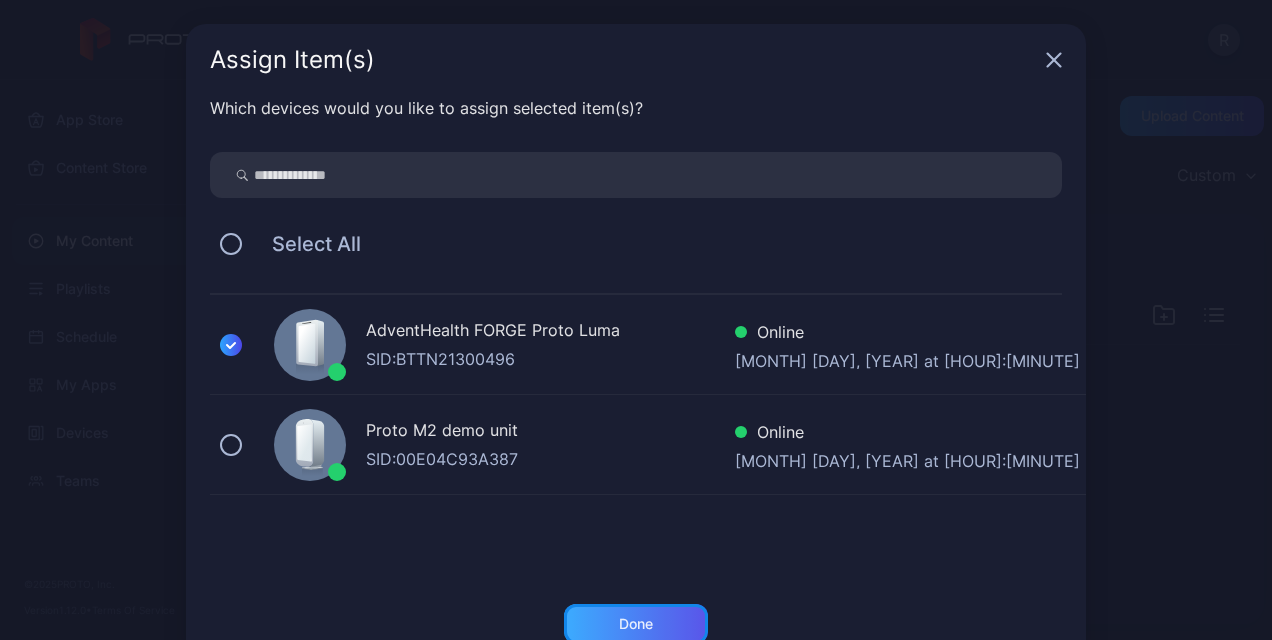 click on "Done" at bounding box center (636, 624) 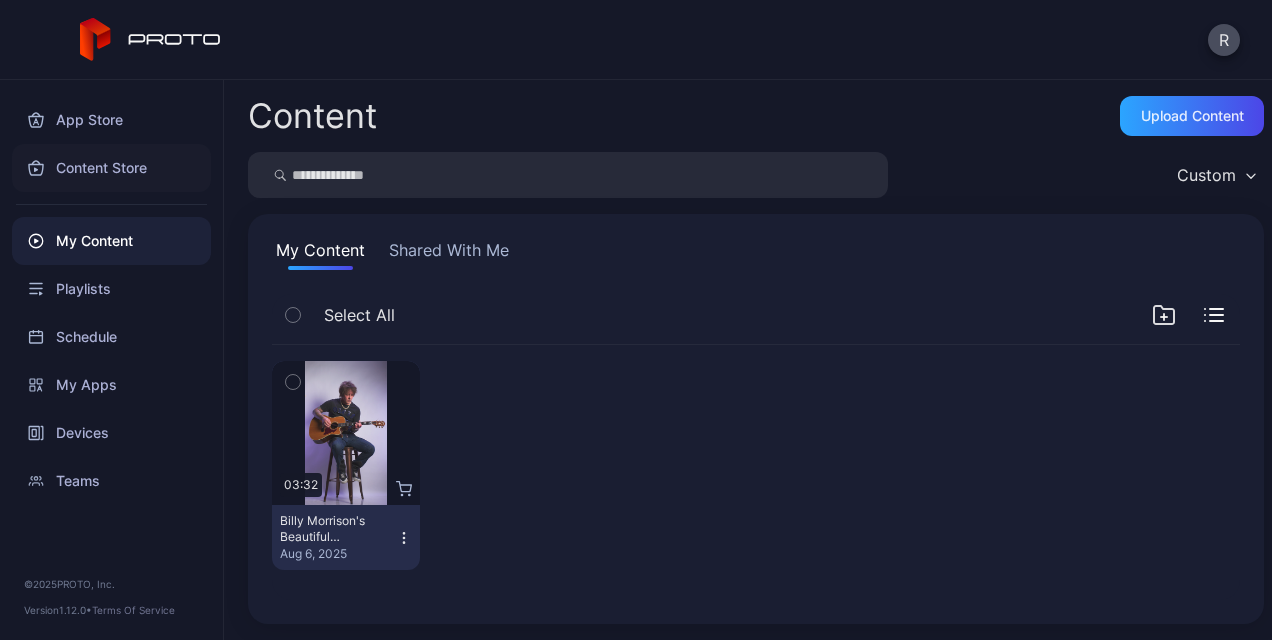 click on "Content Store" at bounding box center [111, 168] 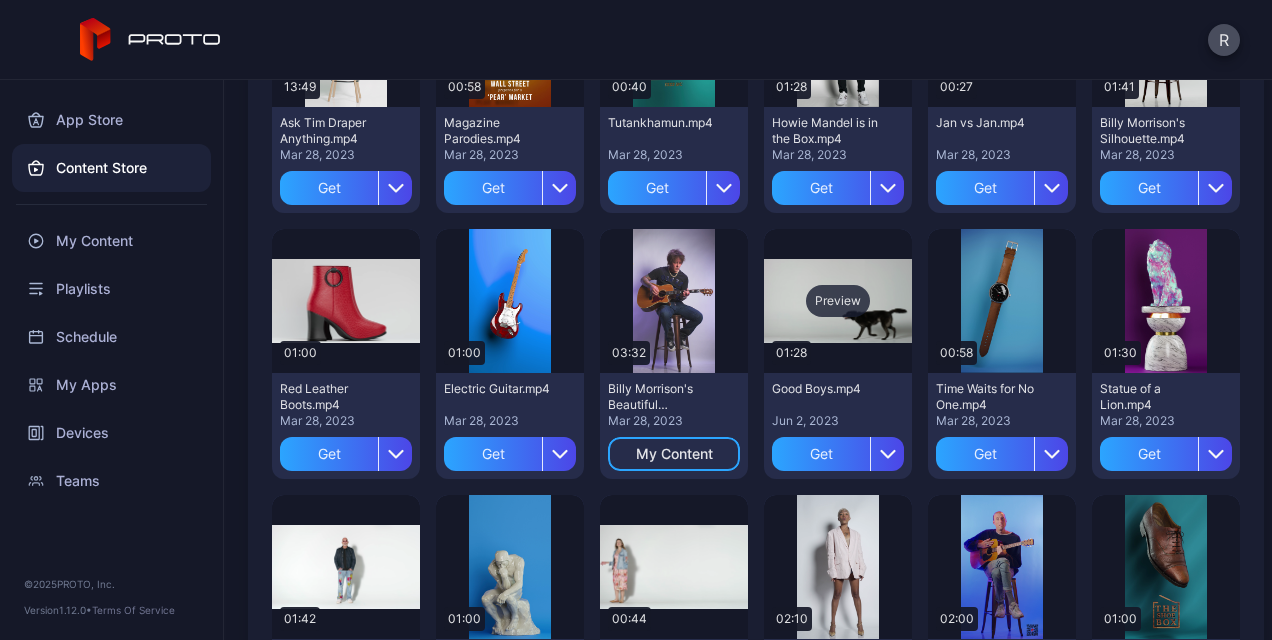 scroll, scrollTop: 1642, scrollLeft: 0, axis: vertical 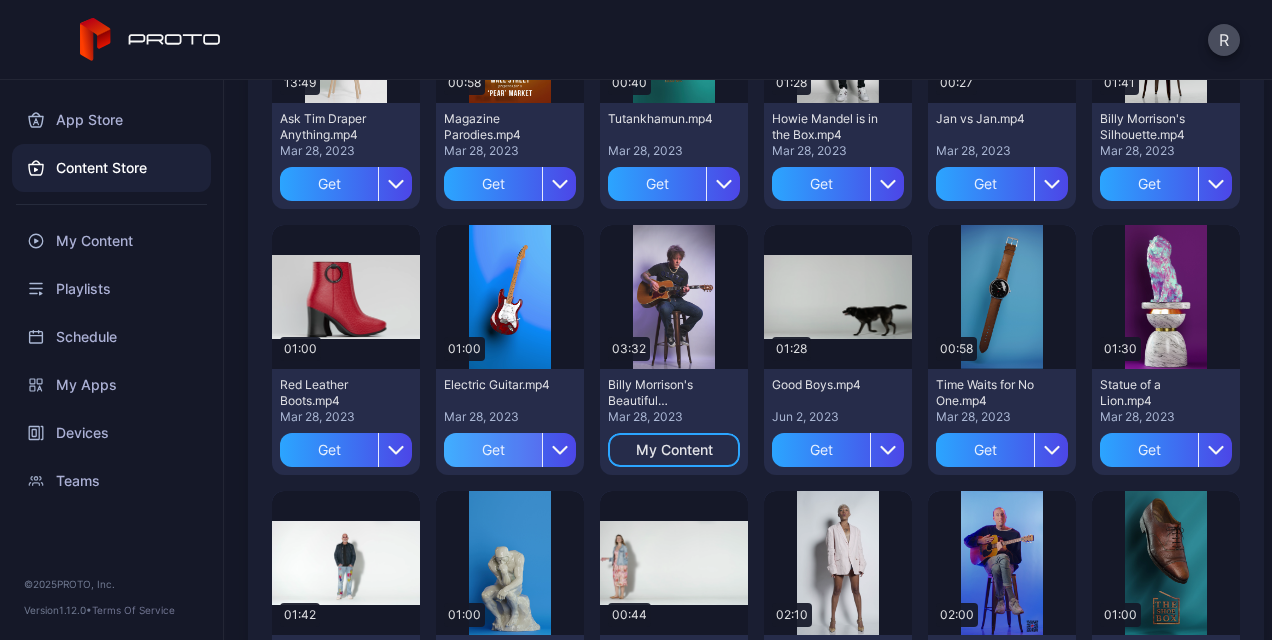 click on "Get" at bounding box center (493, 450) 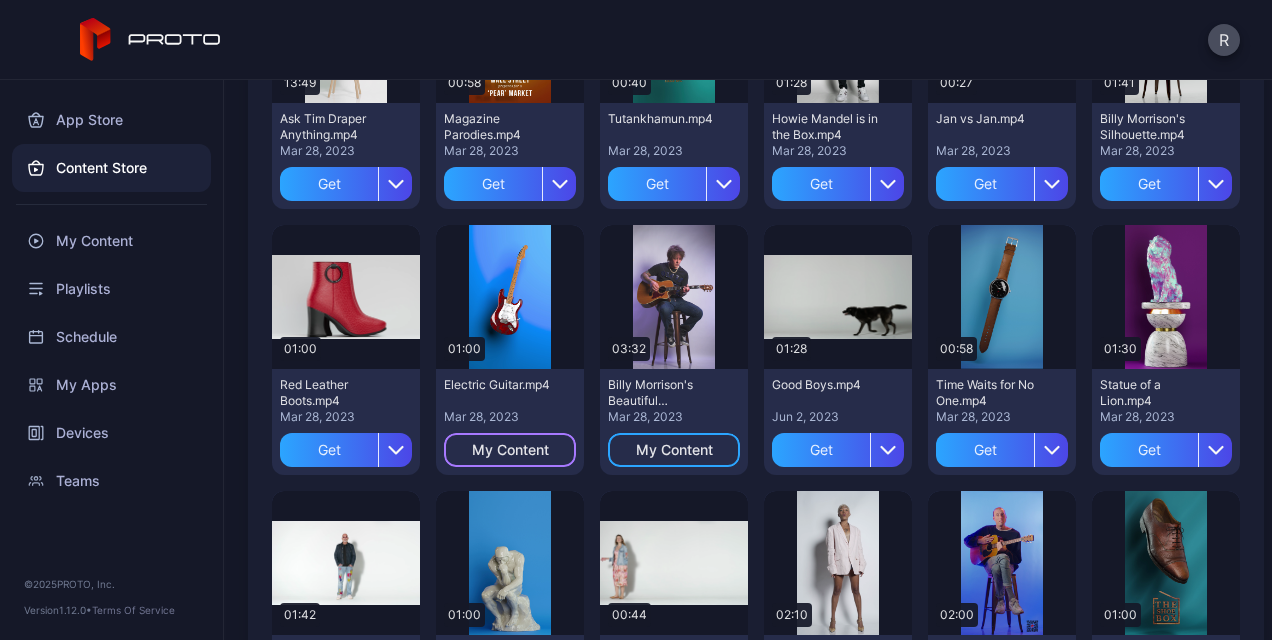 click on "My Content" at bounding box center [510, 450] 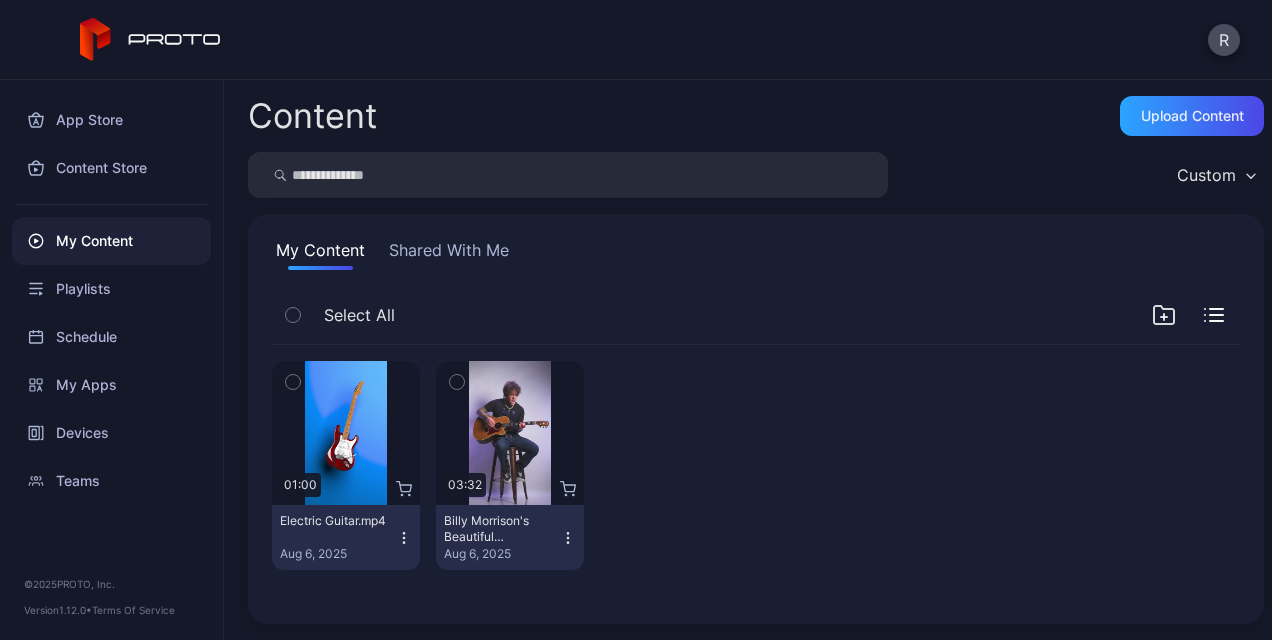 click 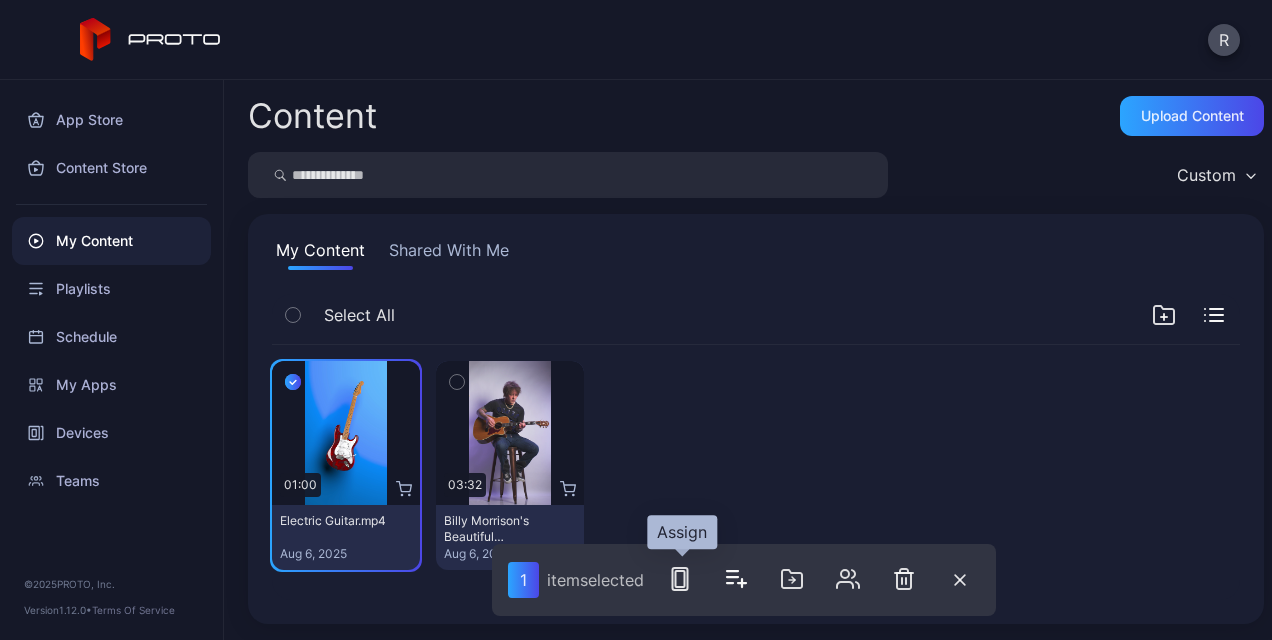 click 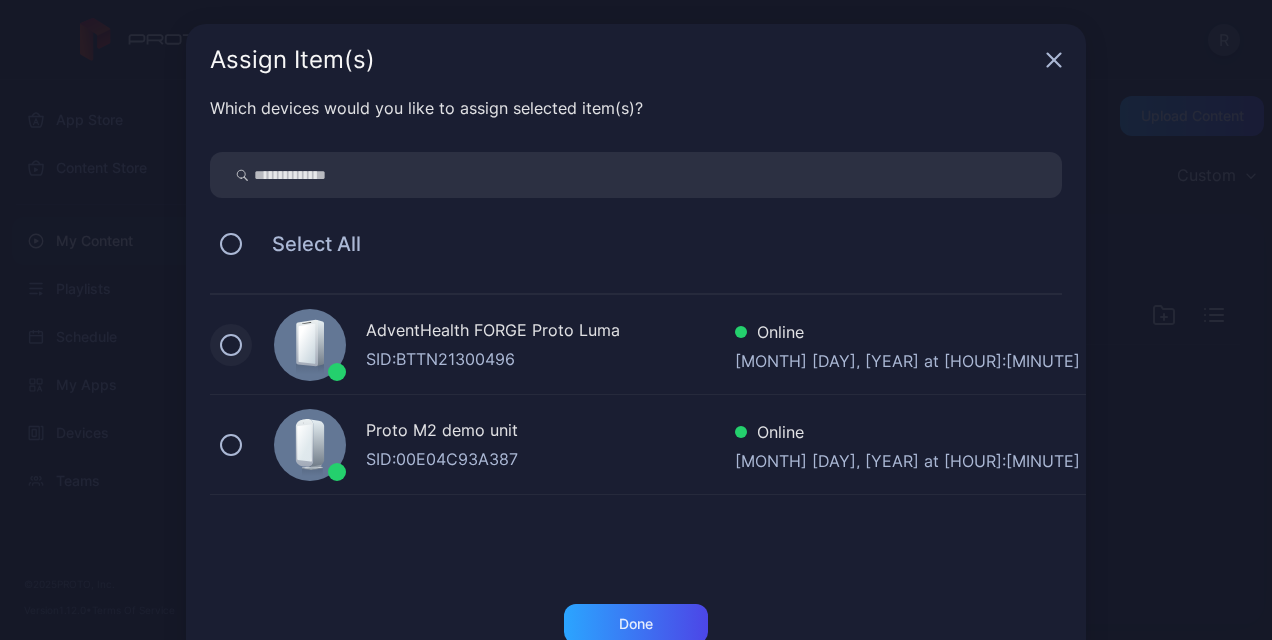 click at bounding box center [231, 345] 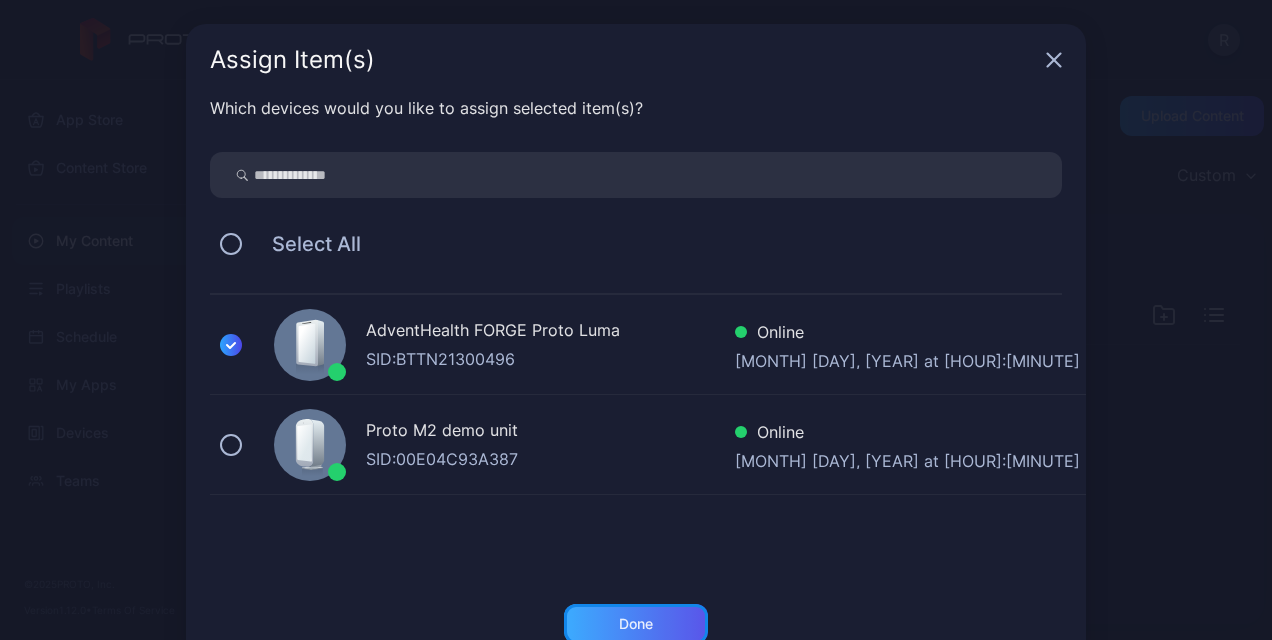 click on "Done" at bounding box center [636, 624] 